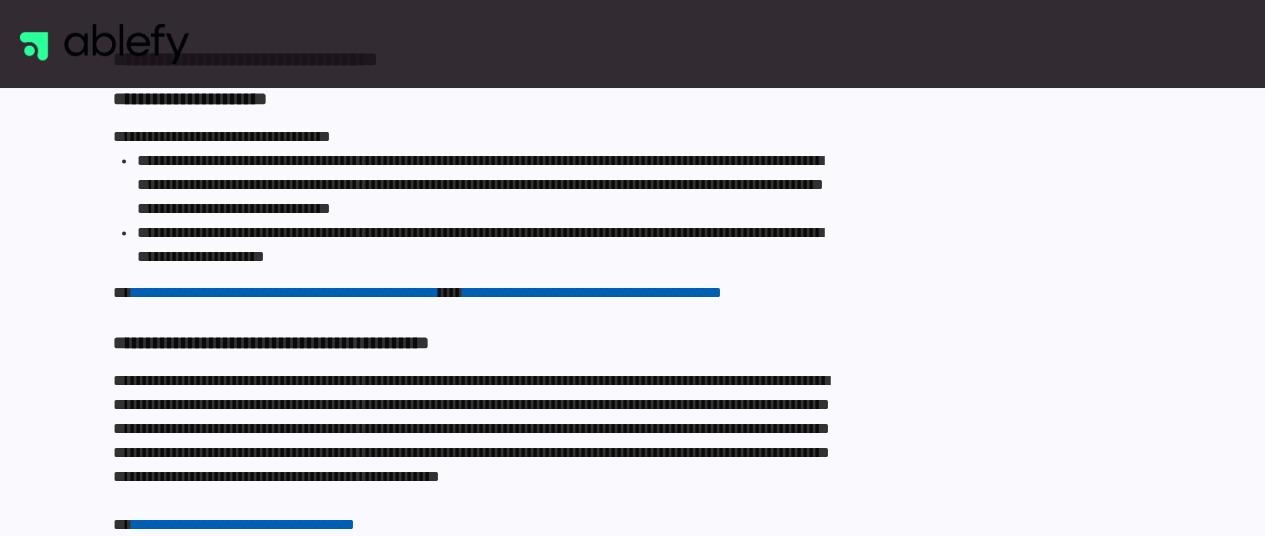 scroll, scrollTop: 0, scrollLeft: 0, axis: both 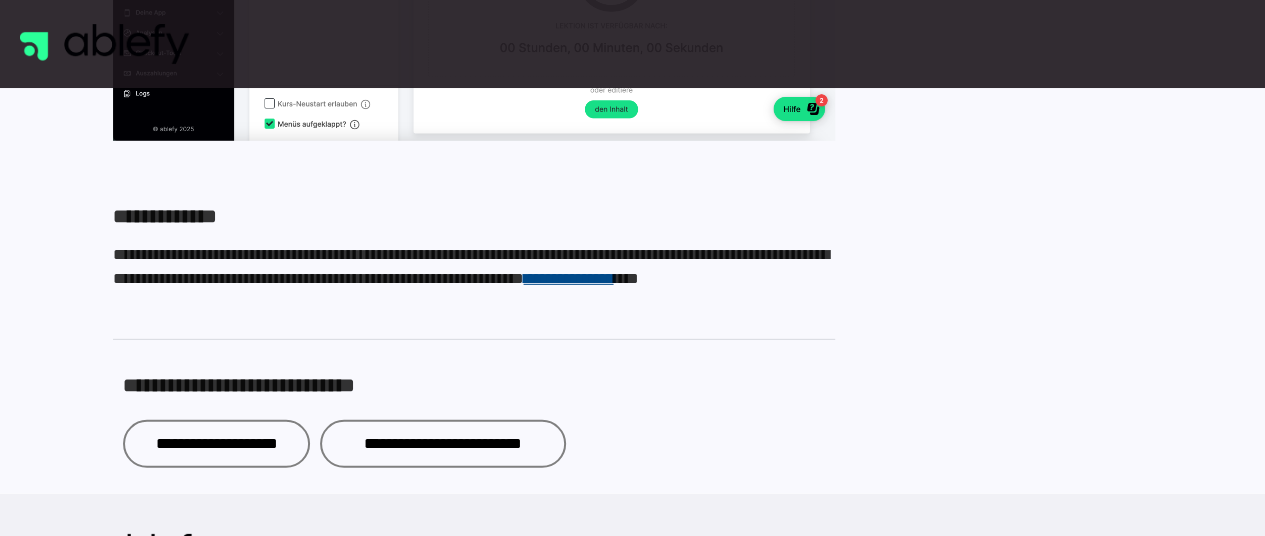 click on "**********" at bounding box center (568, 278) 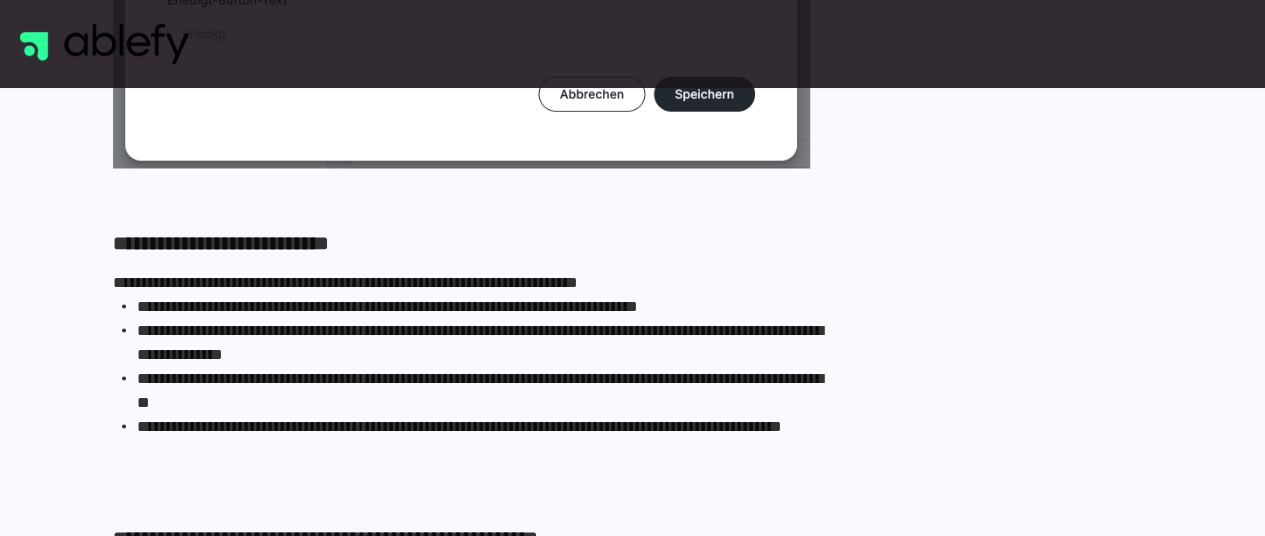 scroll, scrollTop: 5439, scrollLeft: 0, axis: vertical 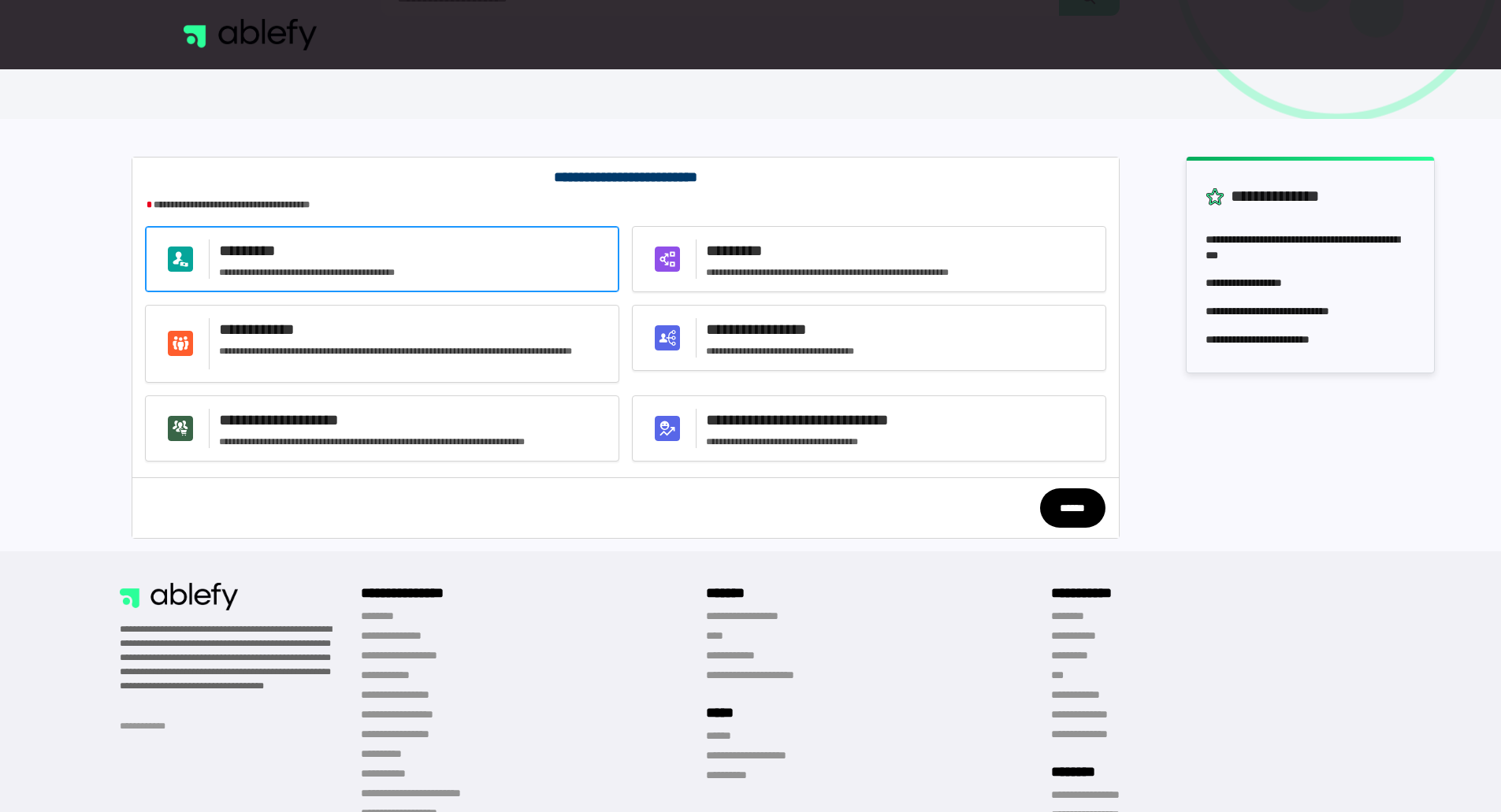 click on "**********" 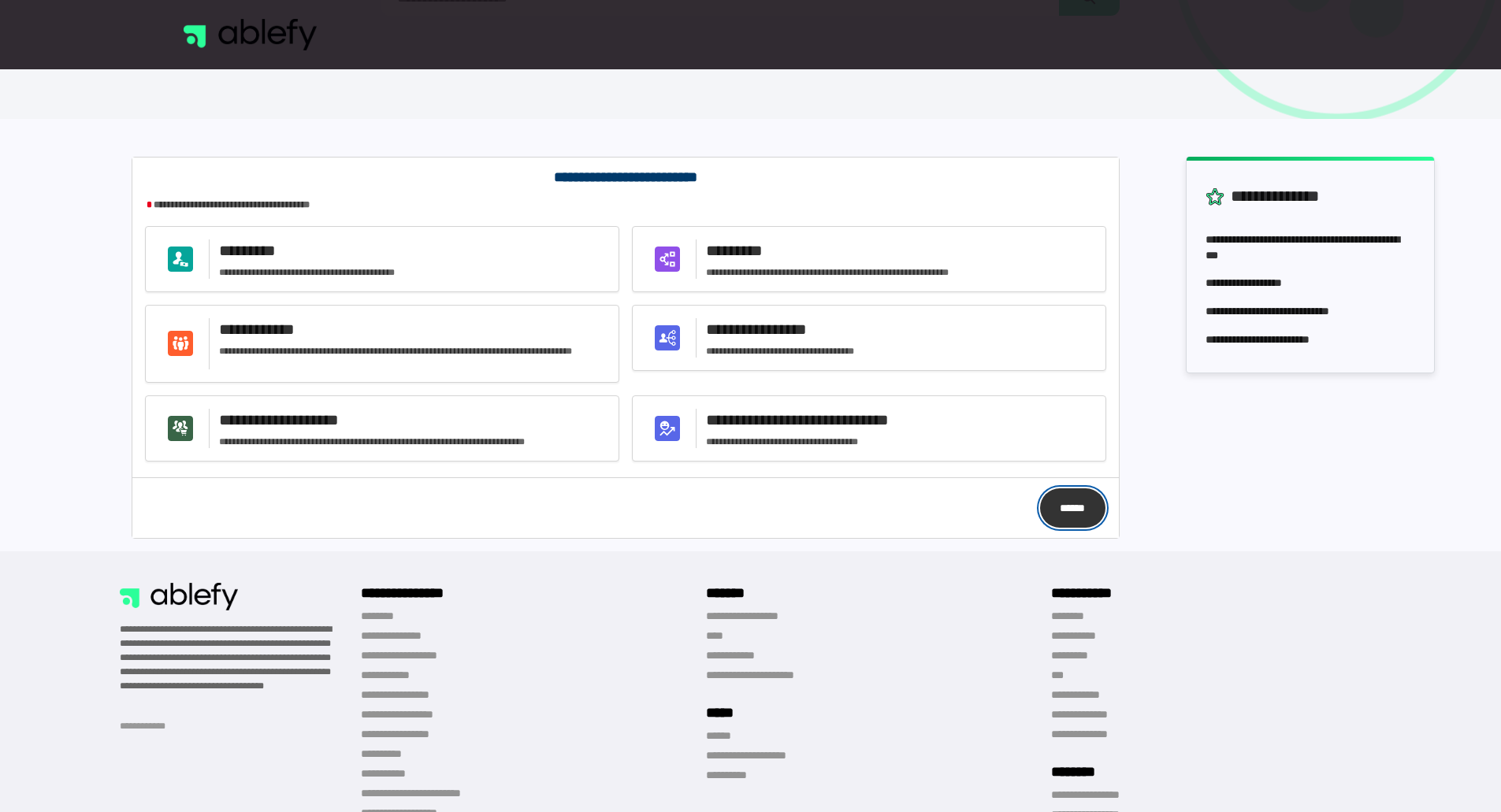 click on "******" 